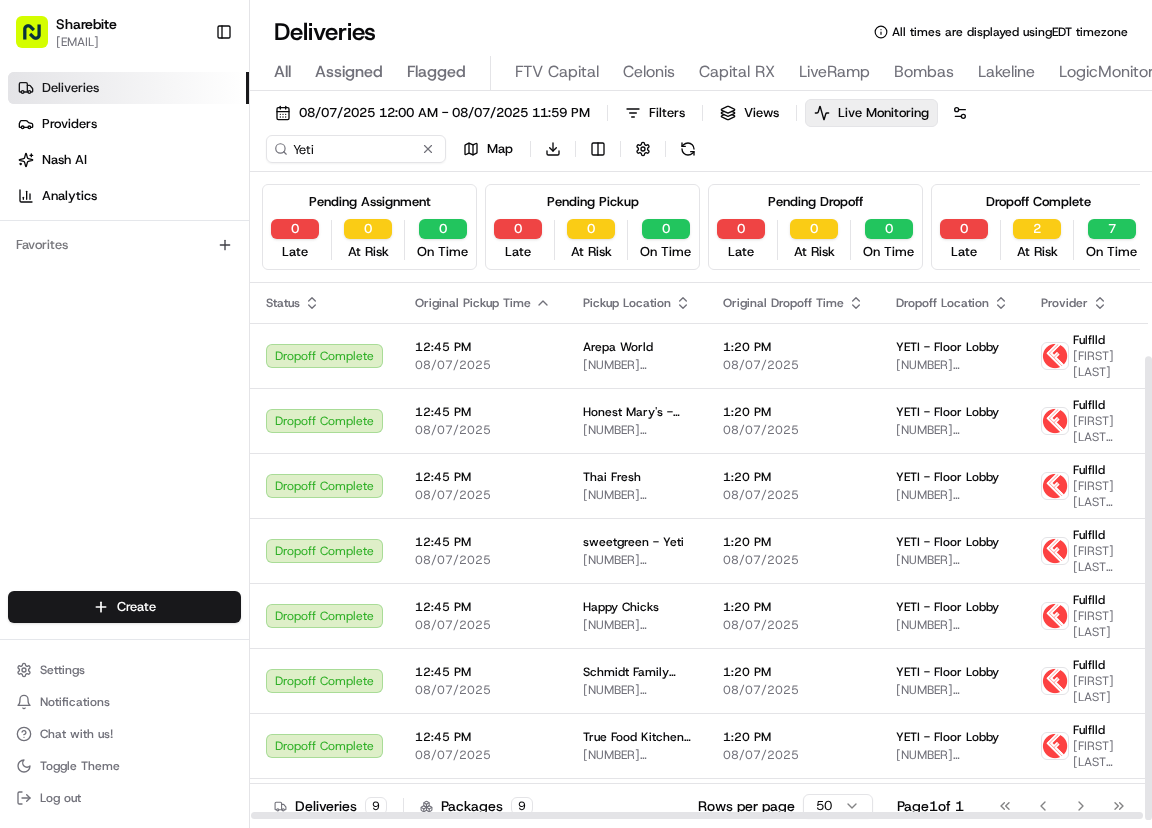 scroll, scrollTop: 0, scrollLeft: 0, axis: both 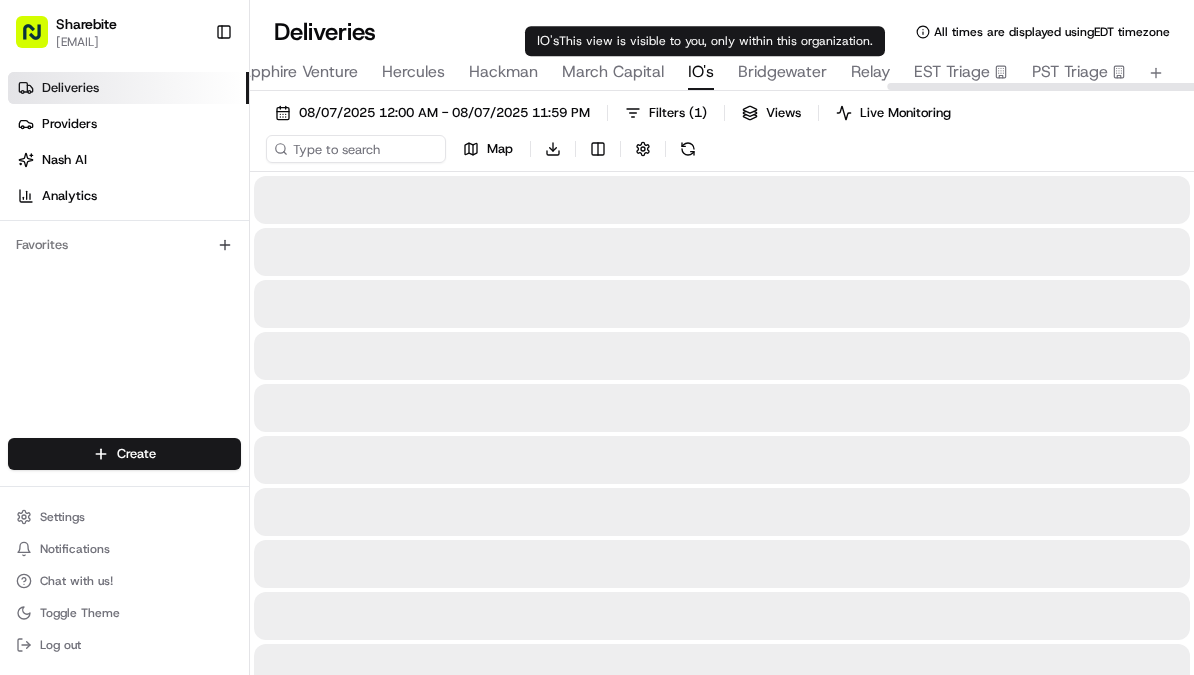 click on "IO's" at bounding box center [701, 72] 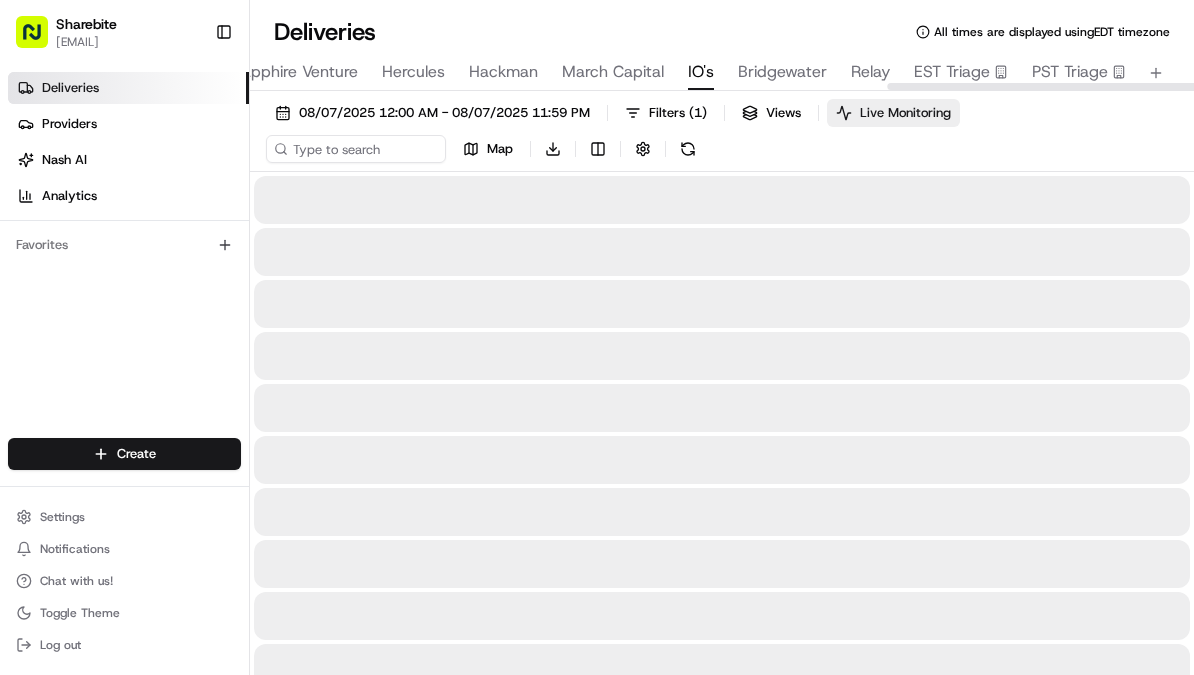 click on "Live Monitoring" at bounding box center [905, 113] 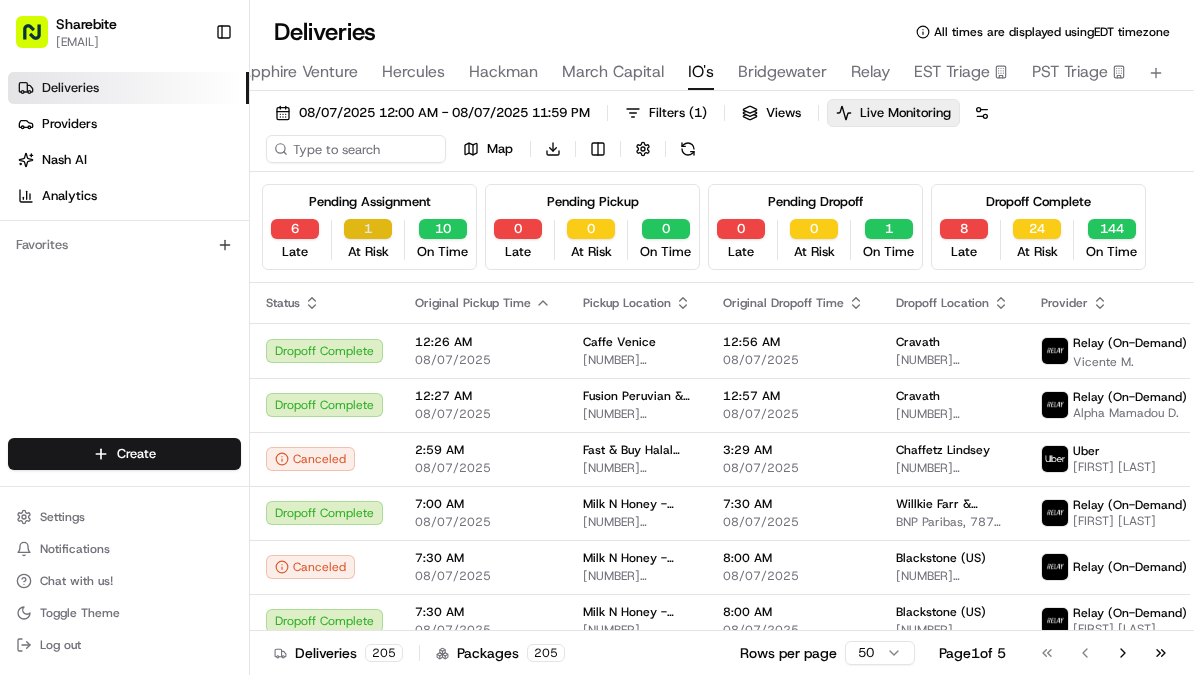 click on "1" at bounding box center (368, 229) 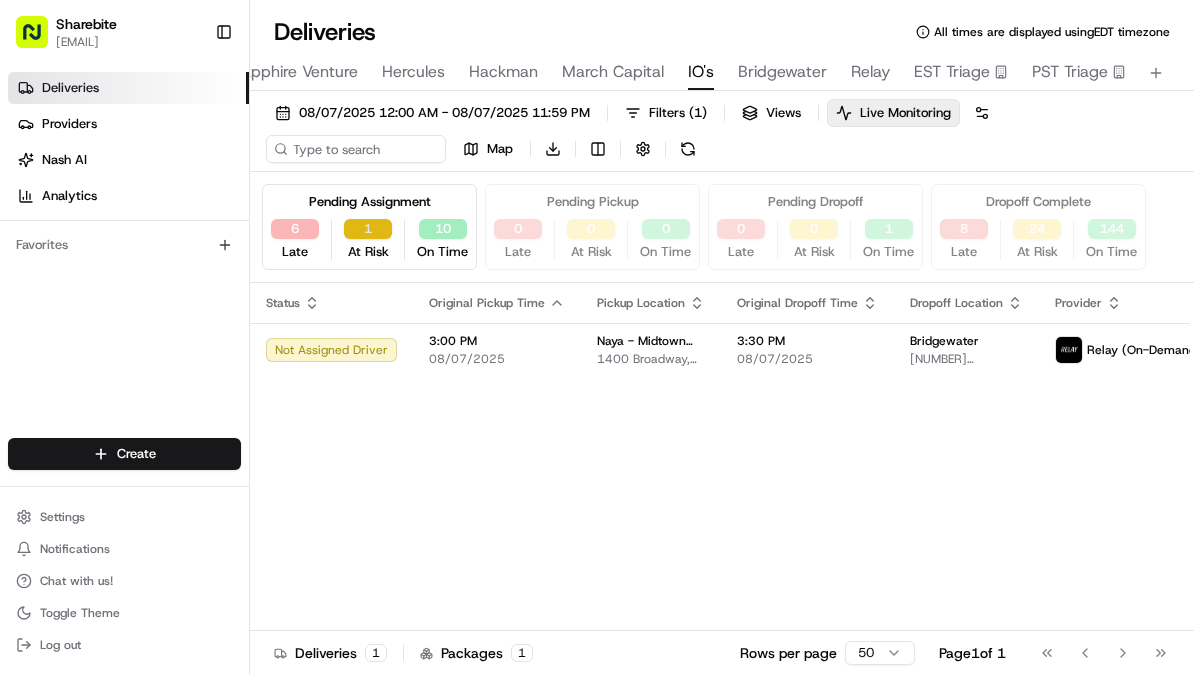 click on "1" at bounding box center [368, 229] 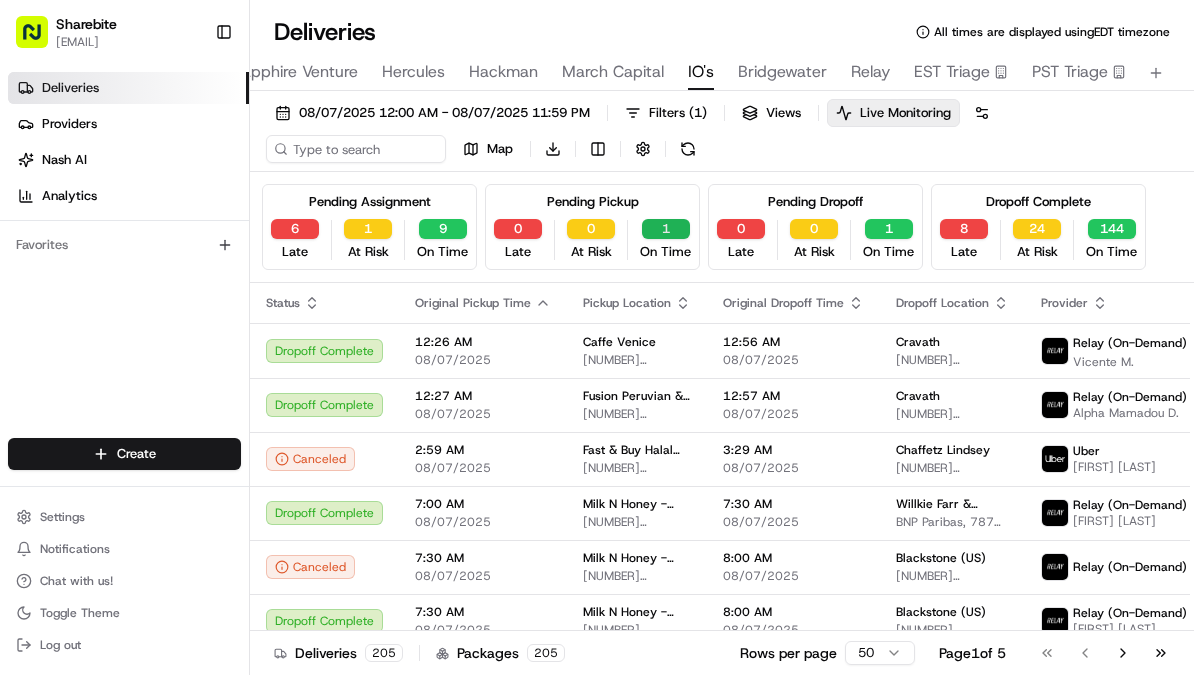 click on "1" at bounding box center [666, 229] 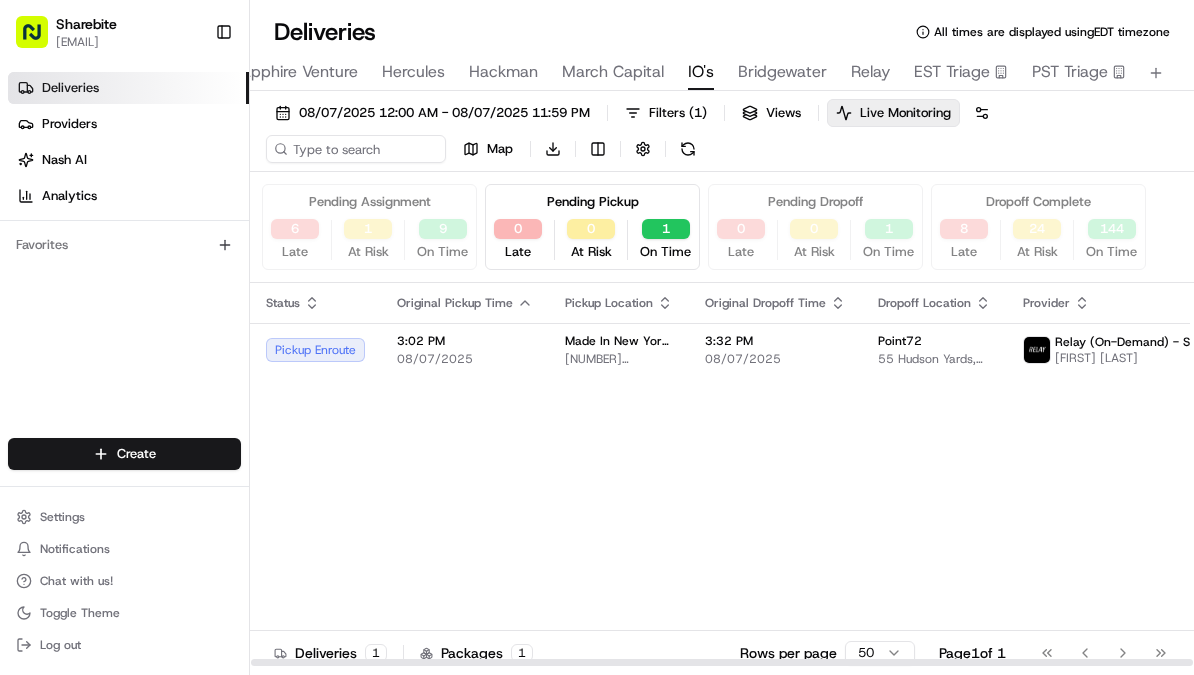 click on "On Time" at bounding box center [665, 252] 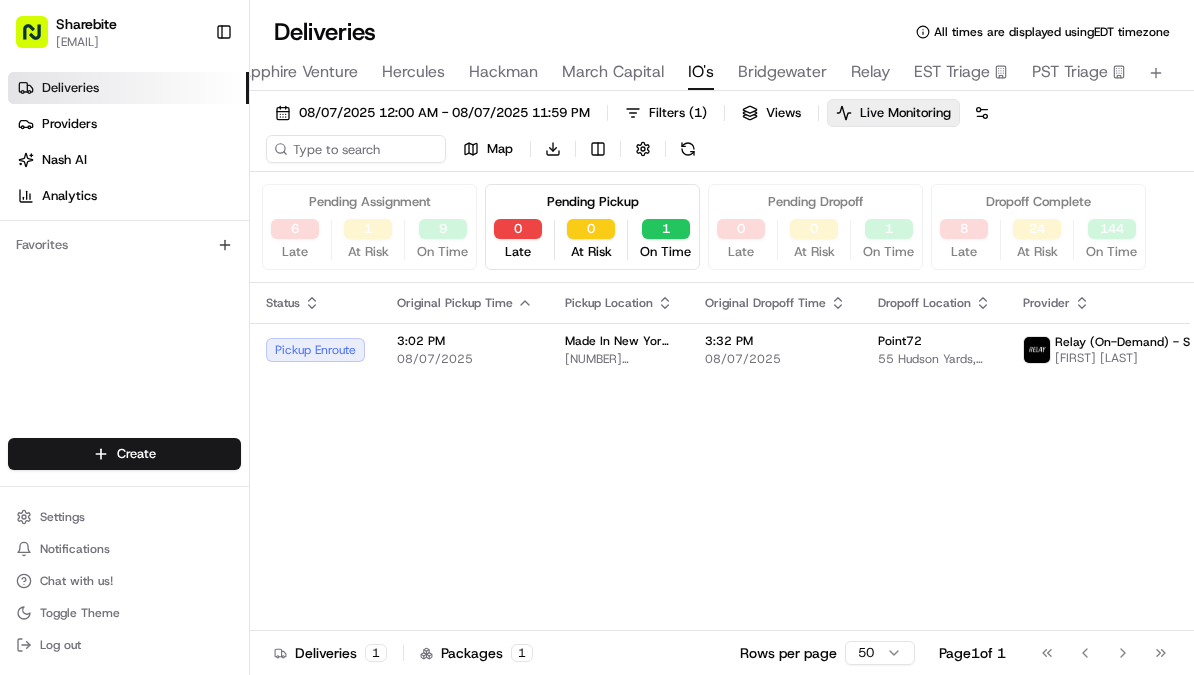 click on "Pending Pickup 0 Late 0 At Risk 1 On Time" at bounding box center [592, 227] 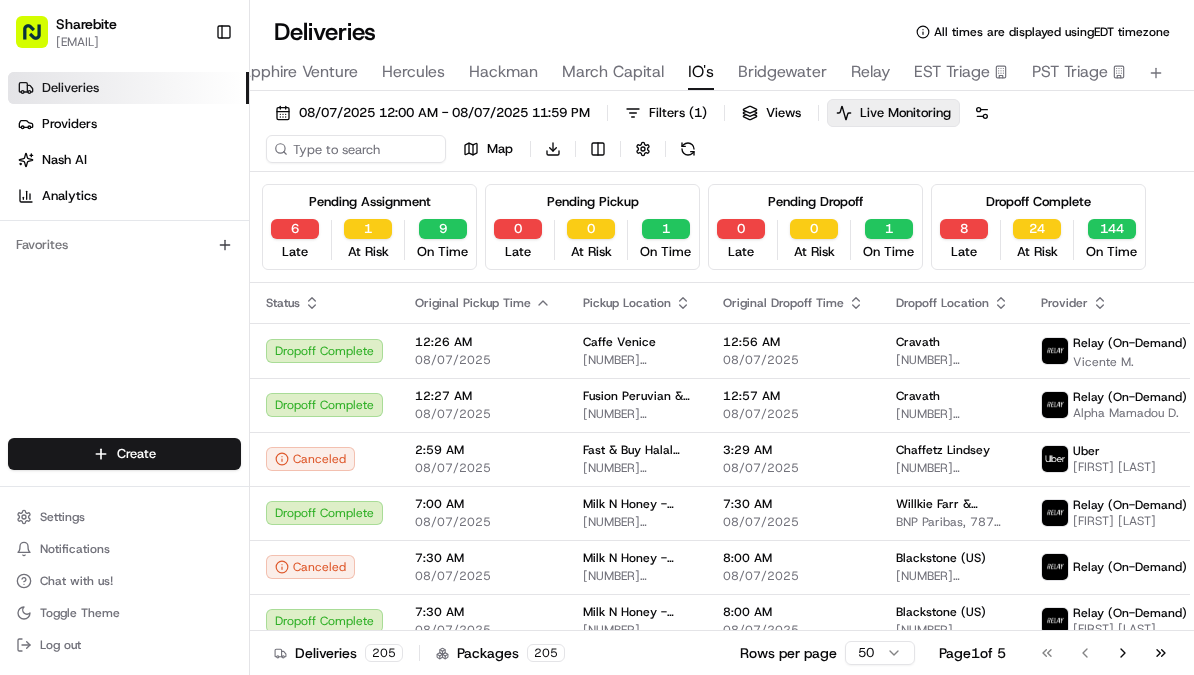 click on "Pending Dropoff" at bounding box center [815, 202] 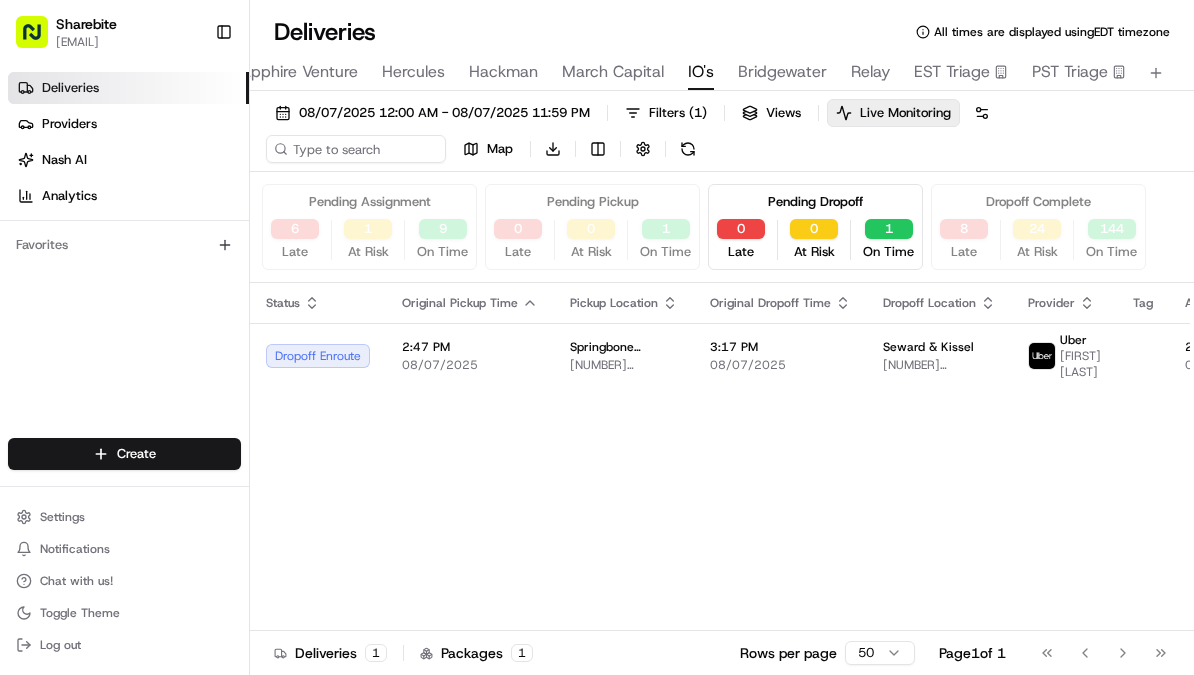 click on "Pending Dropoff 0 Late 0 At Risk 1 On Time" at bounding box center [815, 227] 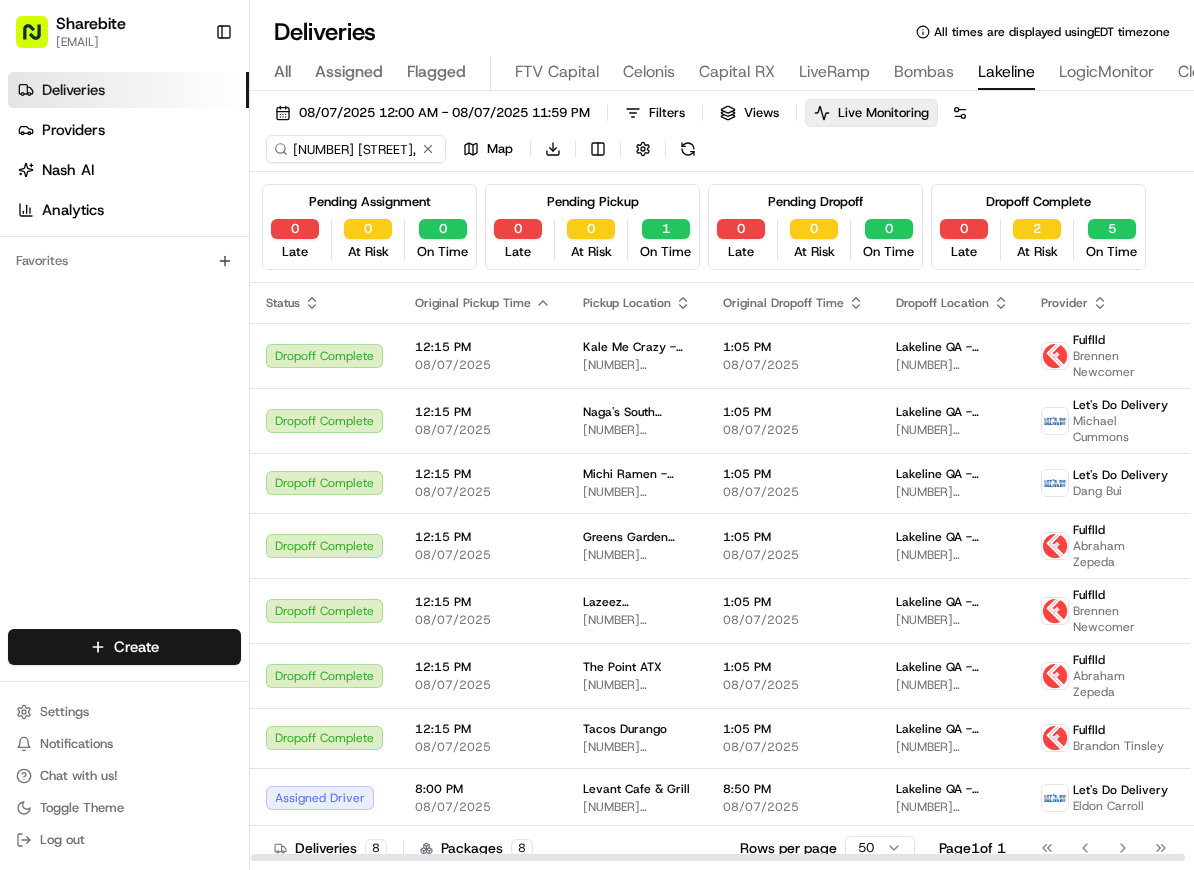 scroll, scrollTop: 0, scrollLeft: 0, axis: both 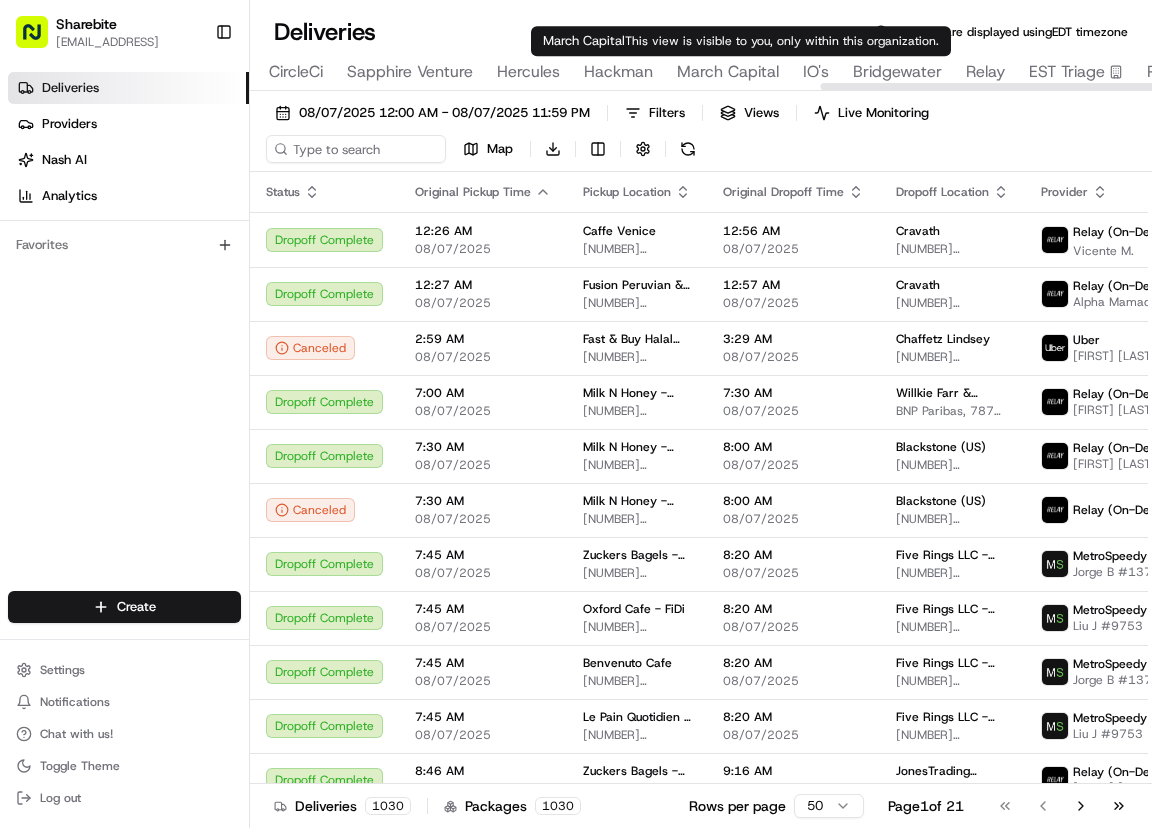 click on "March Capital" at bounding box center [728, 72] 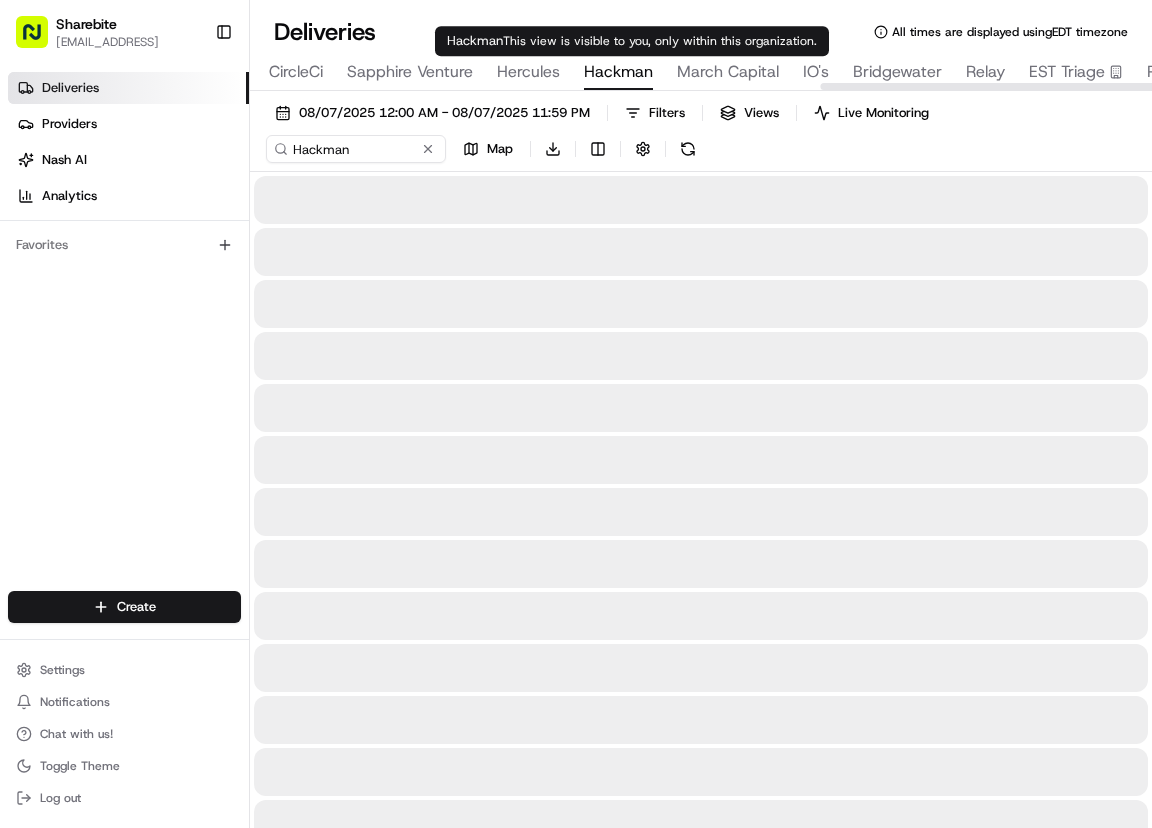 click on "Hackman" at bounding box center [618, 72] 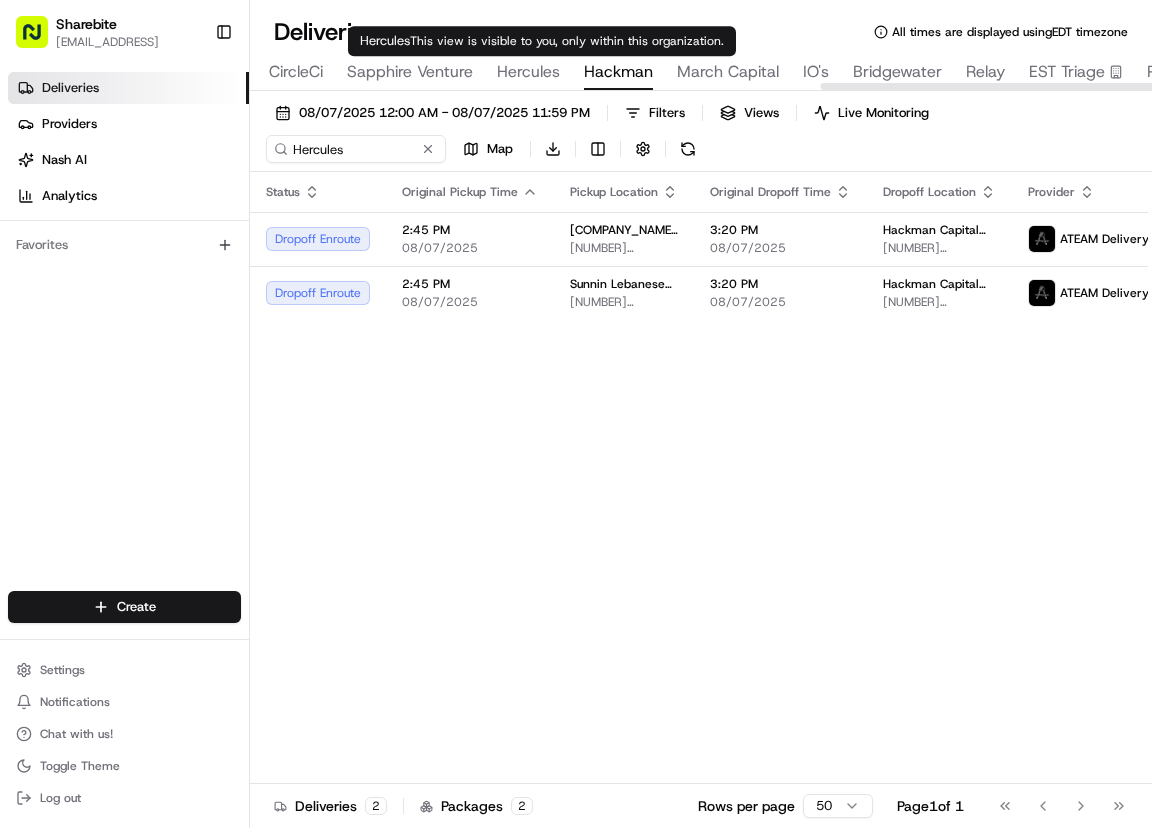 click on "Hercules" at bounding box center (528, 72) 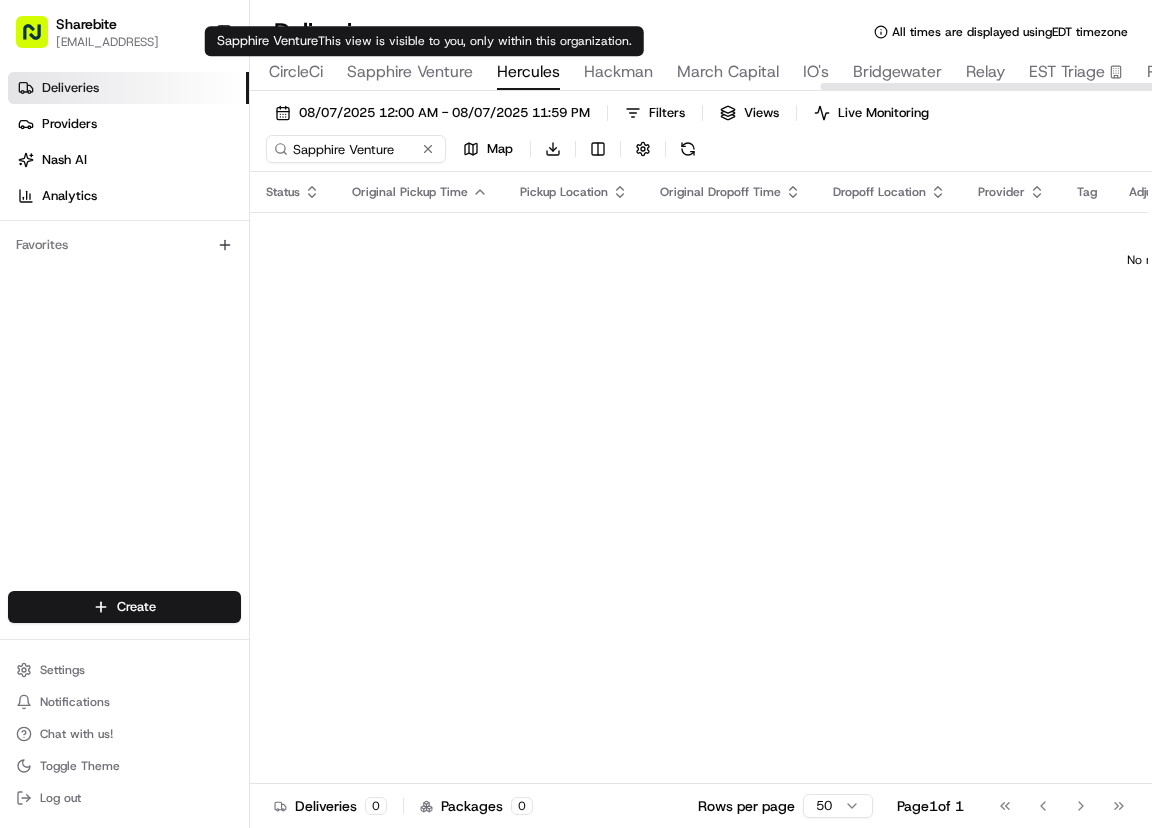 click on "Sapphire Venture" at bounding box center (410, 72) 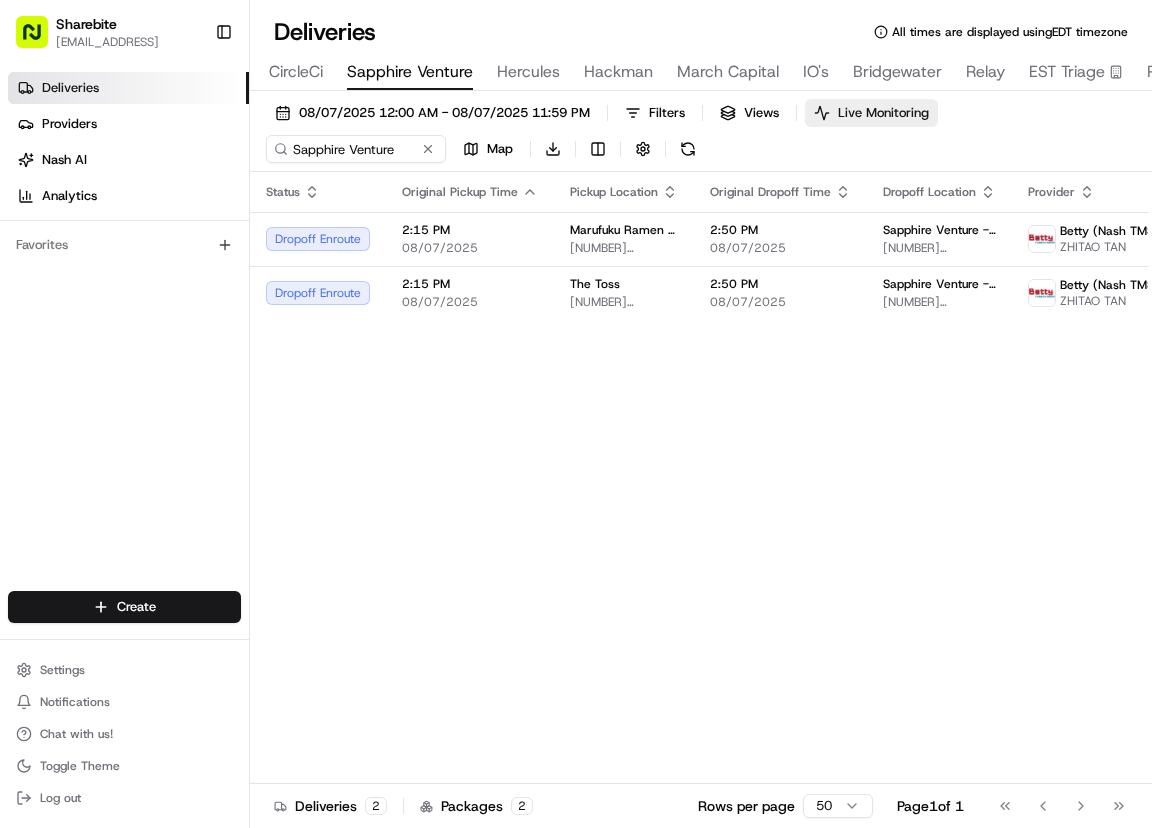 click on "Live Monitoring" at bounding box center [883, 113] 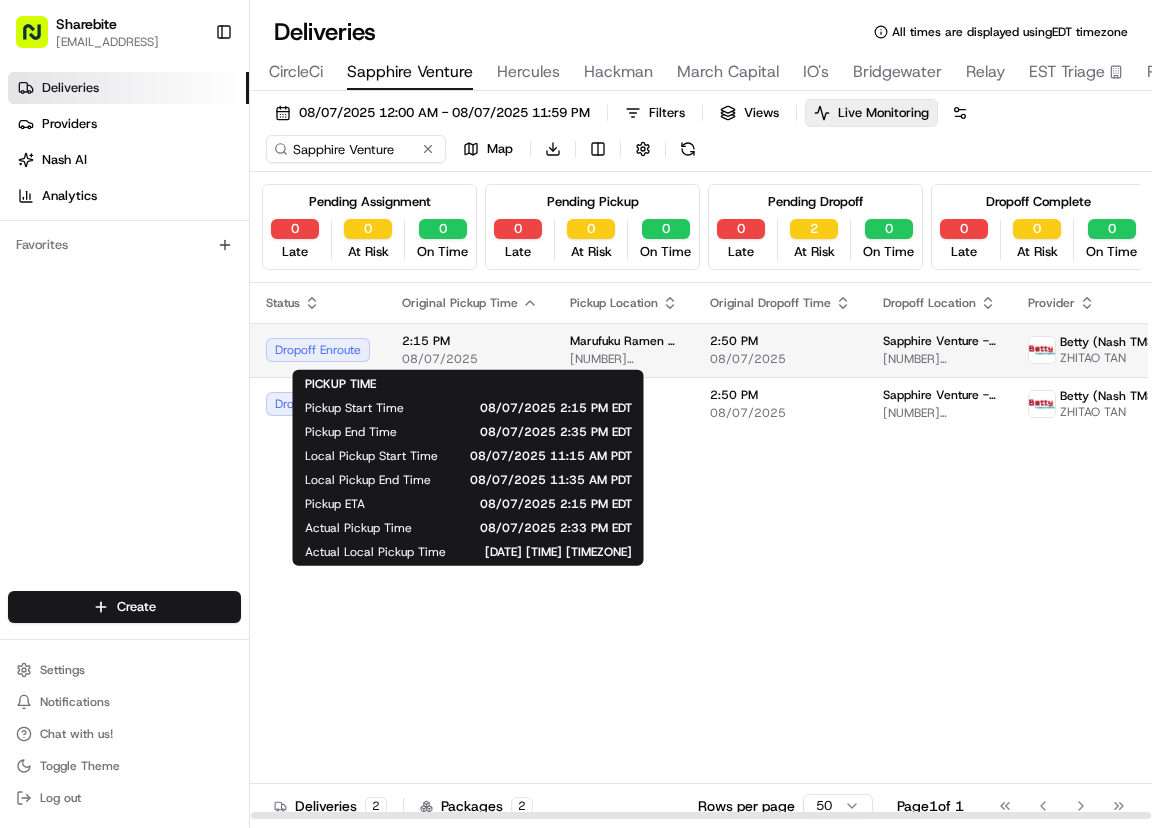 click on "2:15 PM" at bounding box center (470, 341) 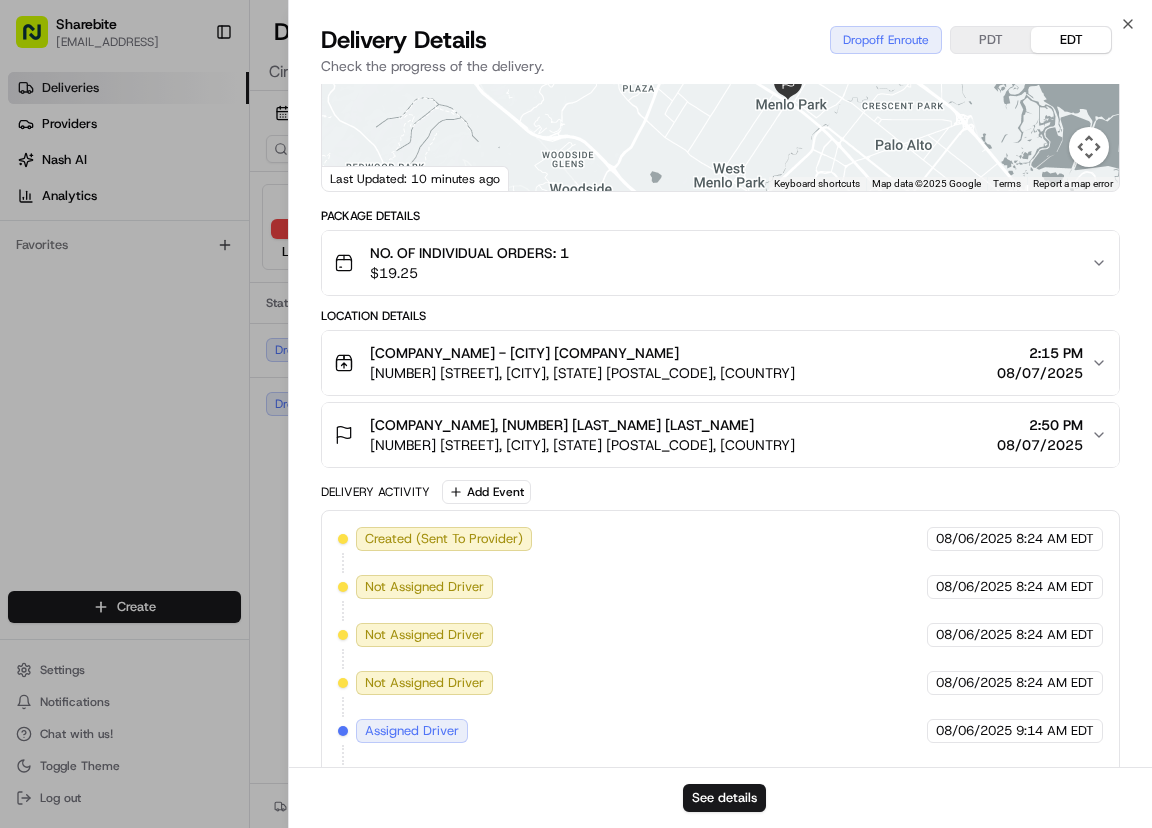 scroll, scrollTop: 507, scrollLeft: 0, axis: vertical 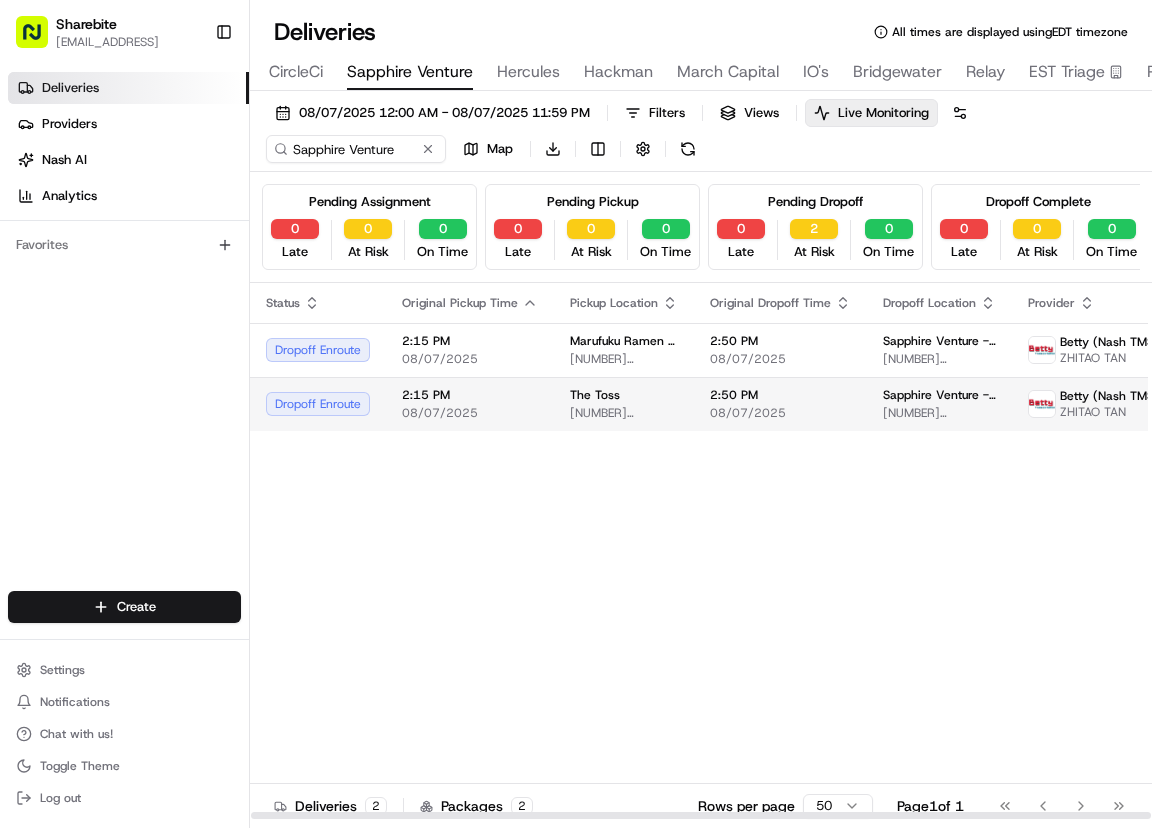 click on "Dropoff Enroute" at bounding box center [318, 404] 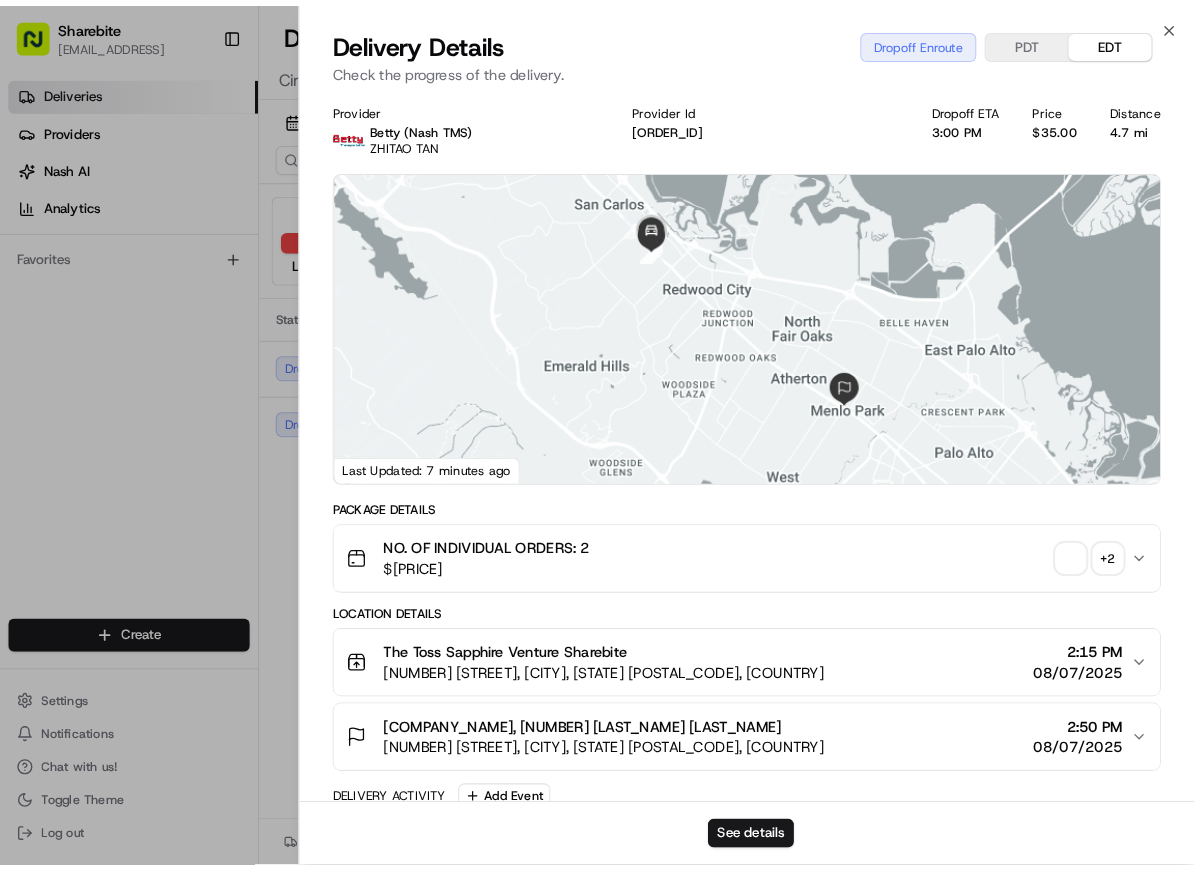 scroll, scrollTop: 507, scrollLeft: 0, axis: vertical 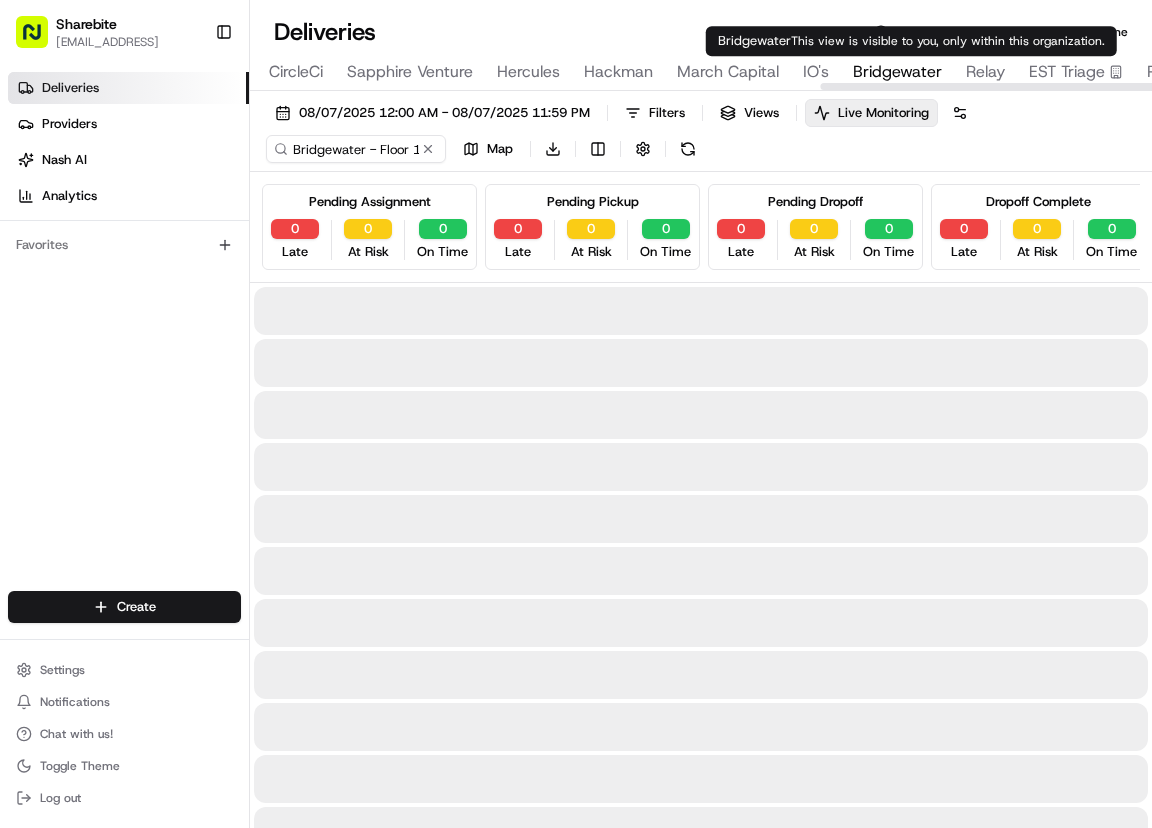 click on "Bridgewater" at bounding box center [897, 72] 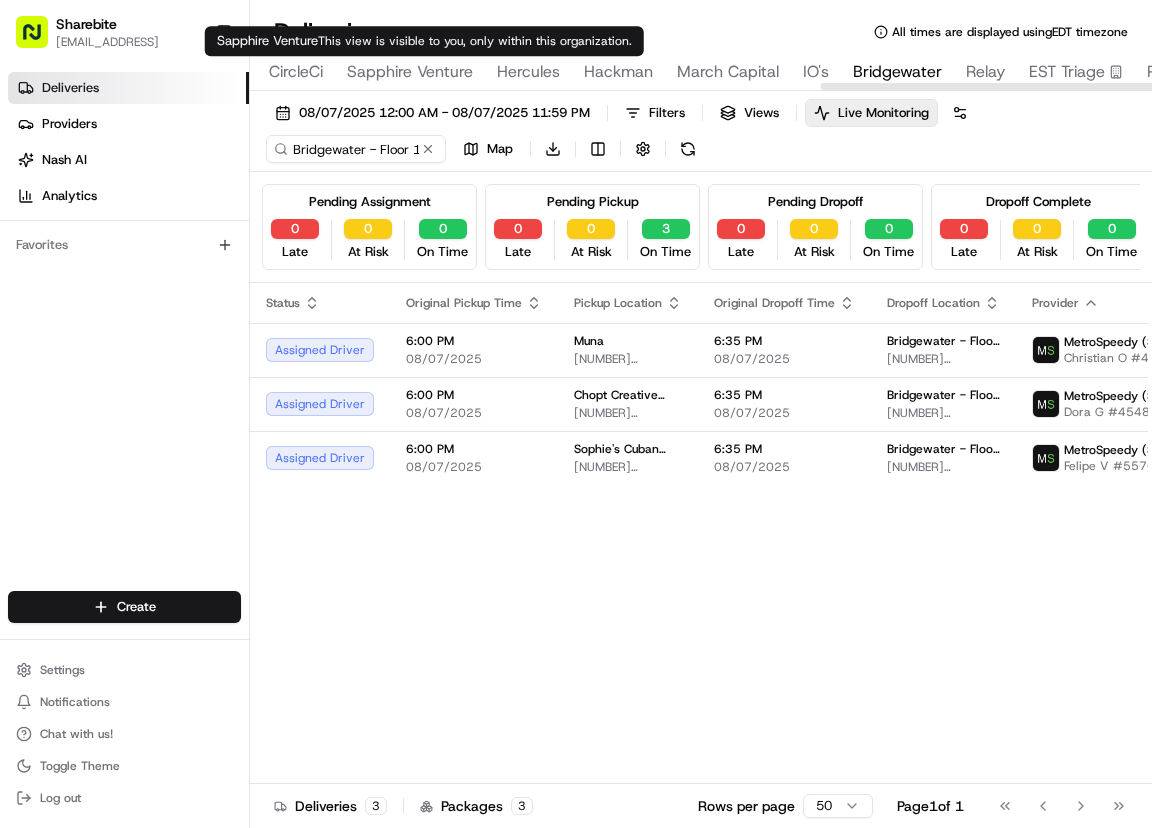 type on "Sapphire Venture" 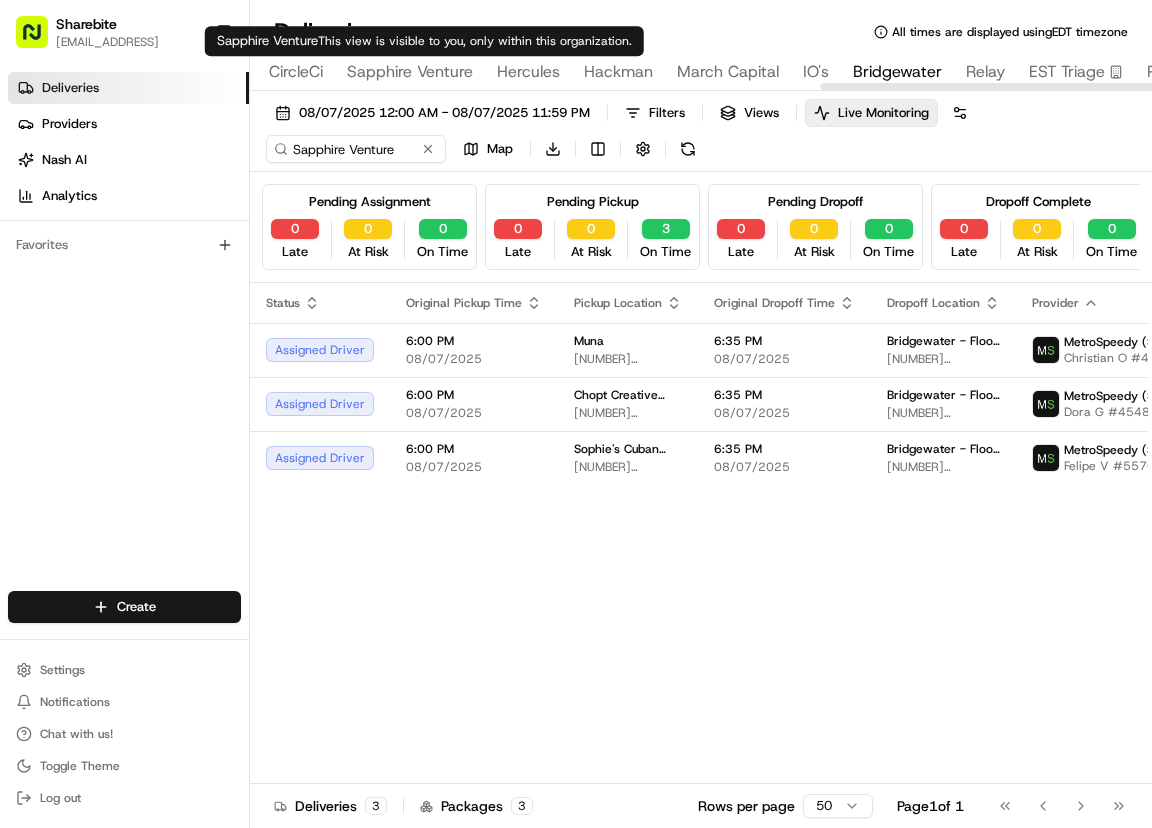 click on "Sapphire Venture" at bounding box center (410, 72) 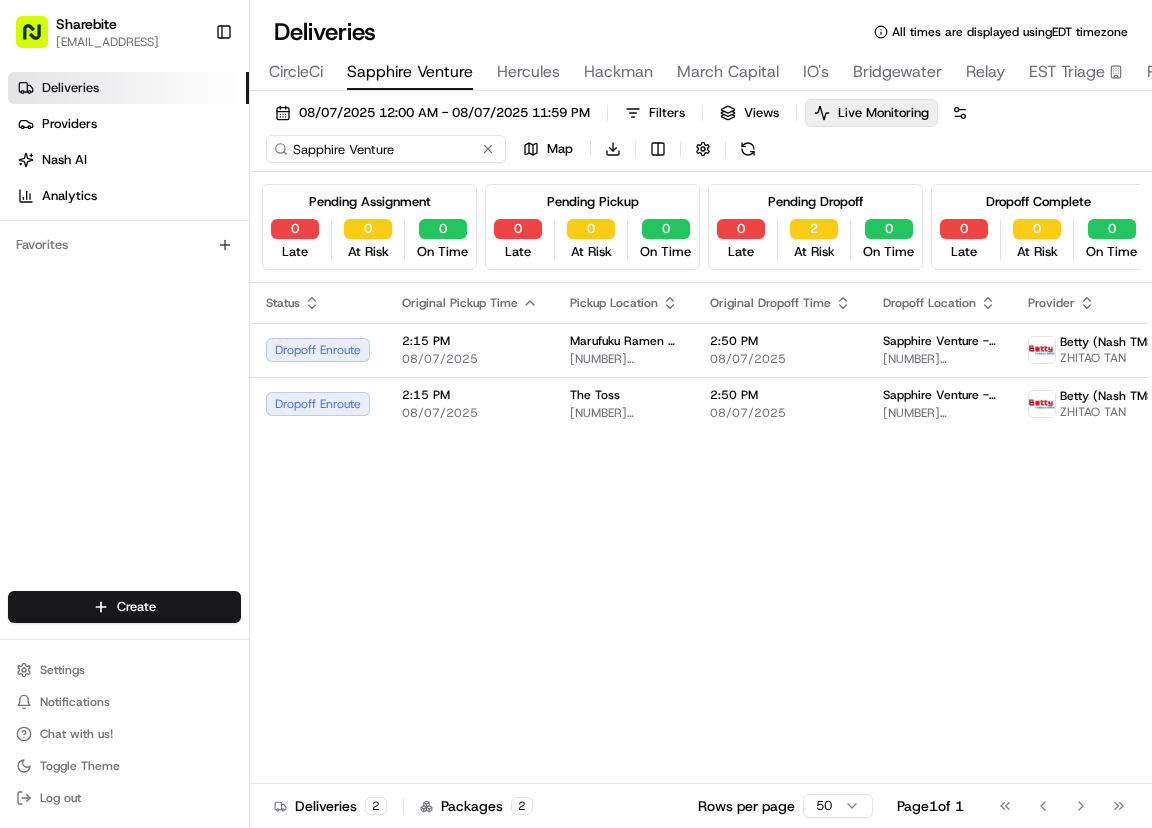 click on "Sapphire Venture" at bounding box center (386, 149) 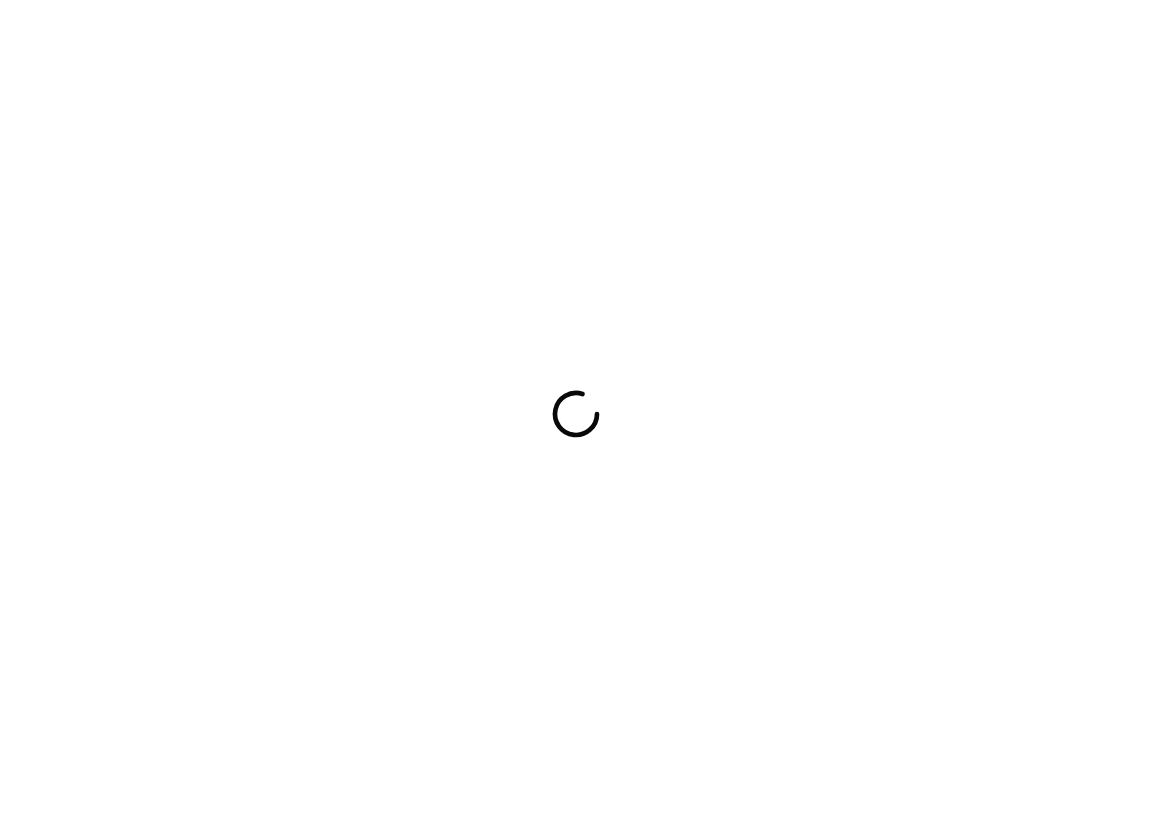 scroll, scrollTop: 0, scrollLeft: 0, axis: both 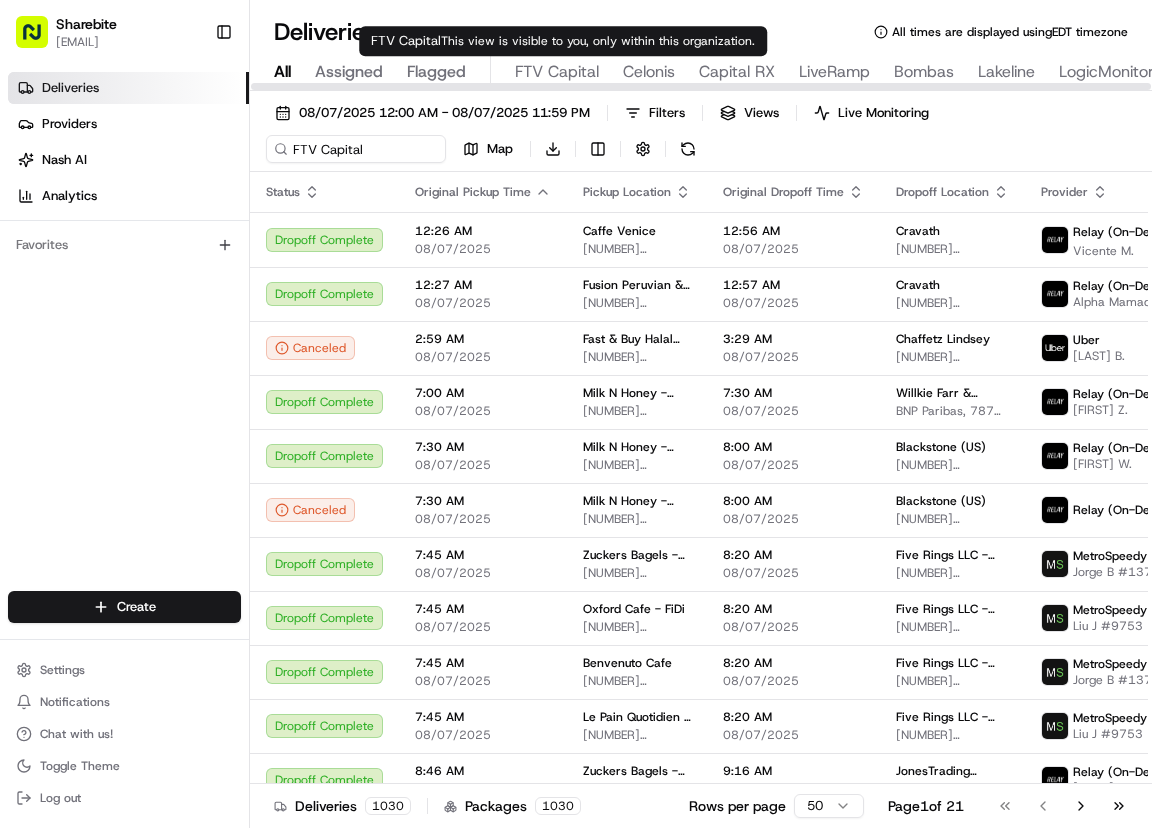 click on "FTV Capital" at bounding box center [557, 72] 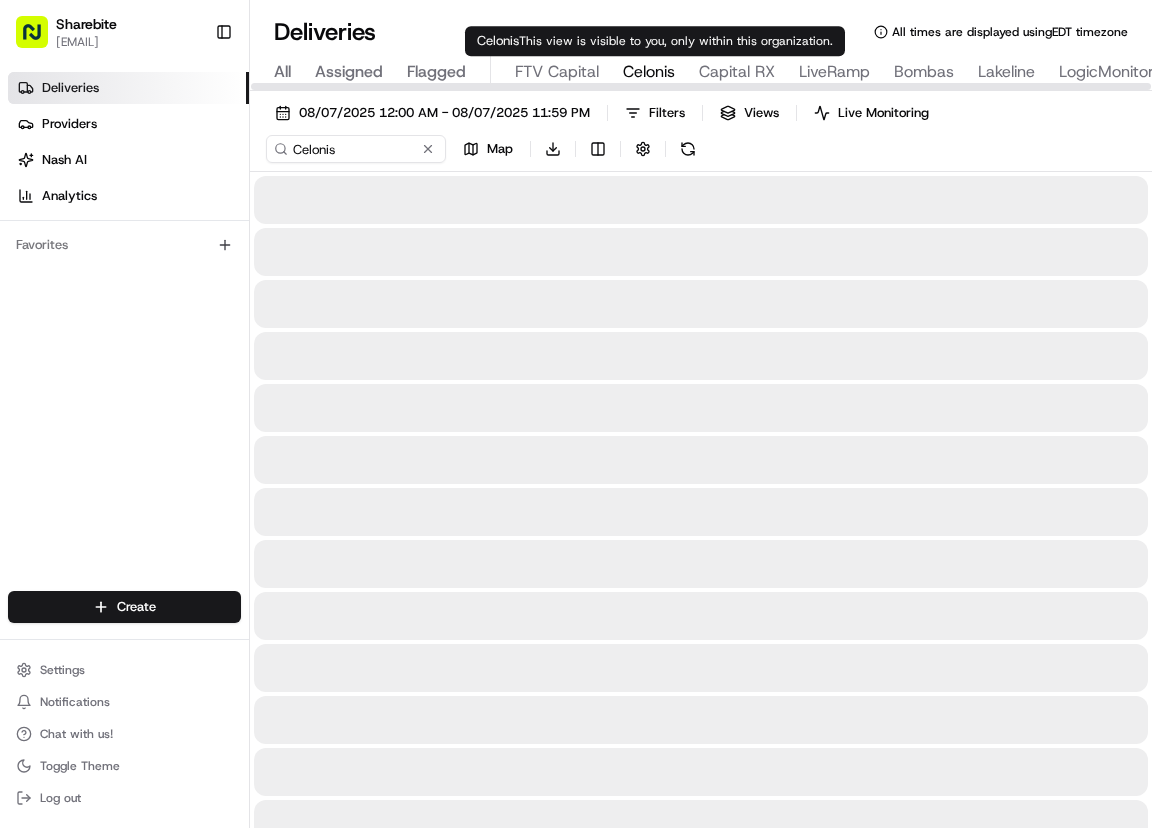click on "Celonis" at bounding box center (649, 72) 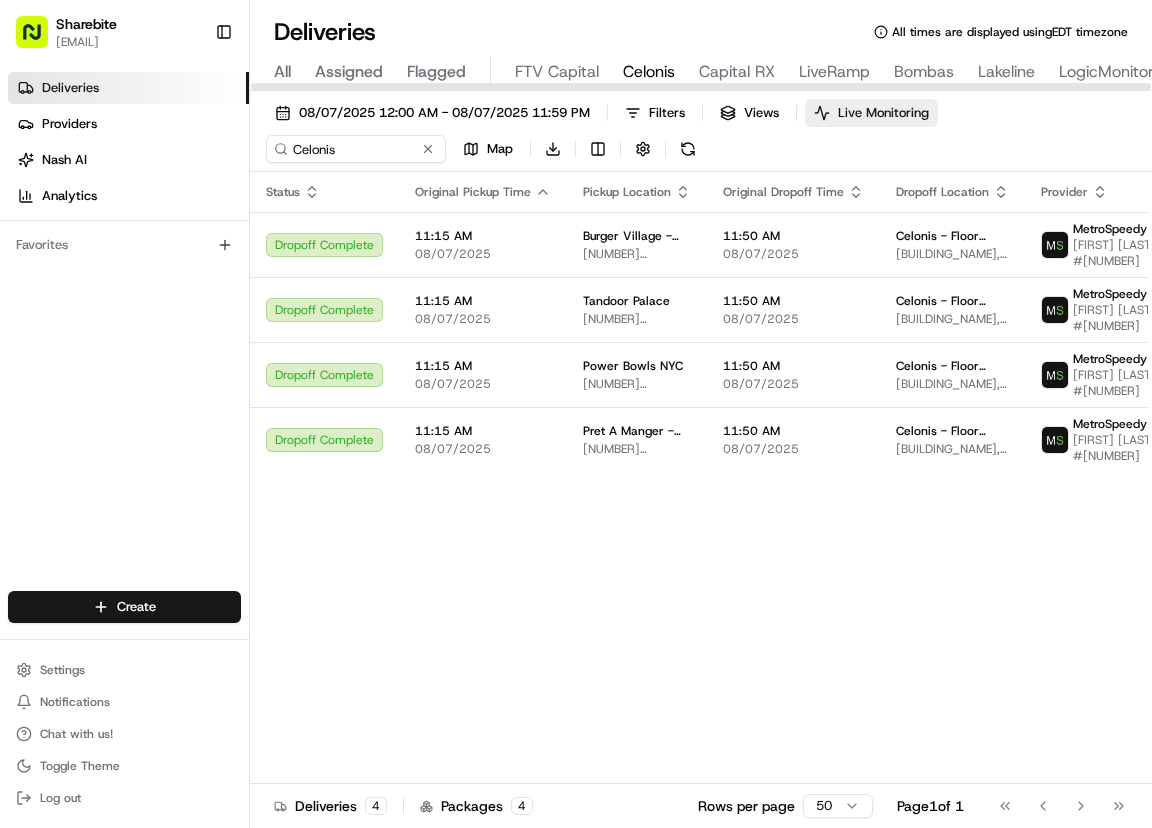 click on "Live Monitoring" at bounding box center [883, 113] 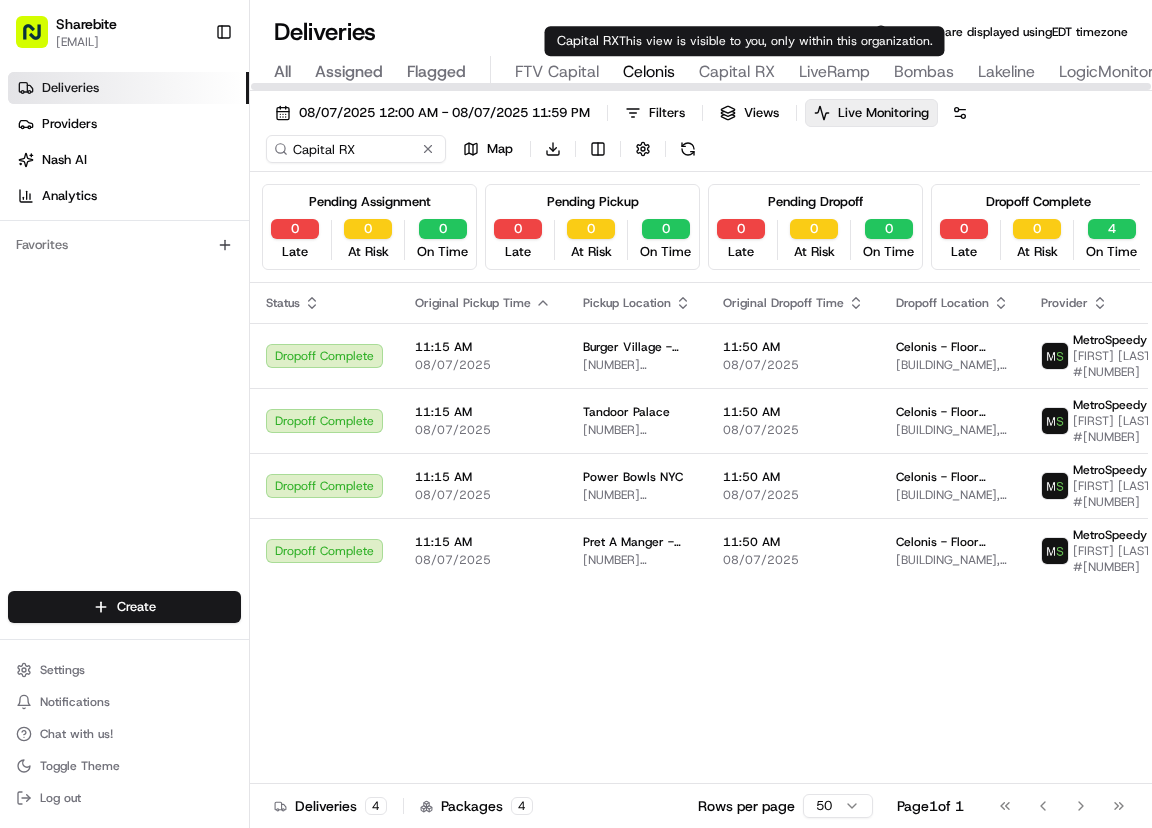 click on "Capital RX" at bounding box center (737, 72) 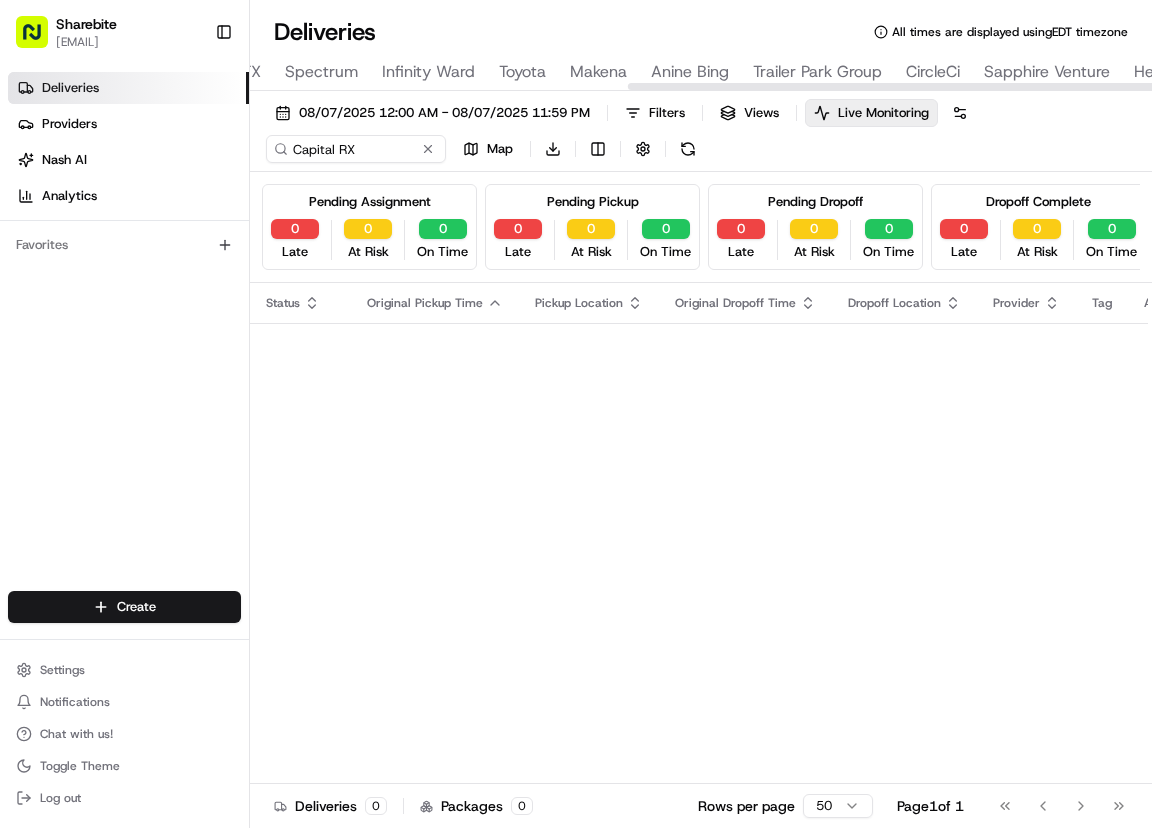scroll, scrollTop: 0, scrollLeft: 1194, axis: horizontal 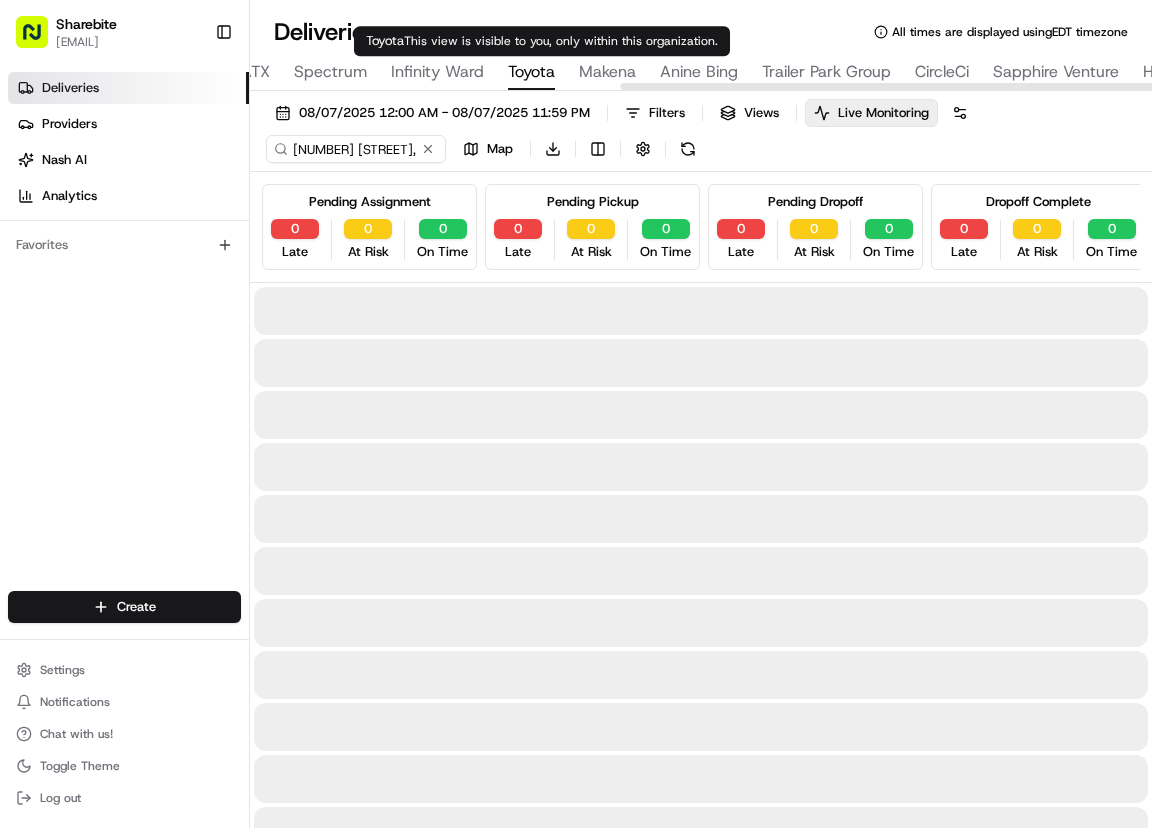 click on "Toyota" at bounding box center [531, 72] 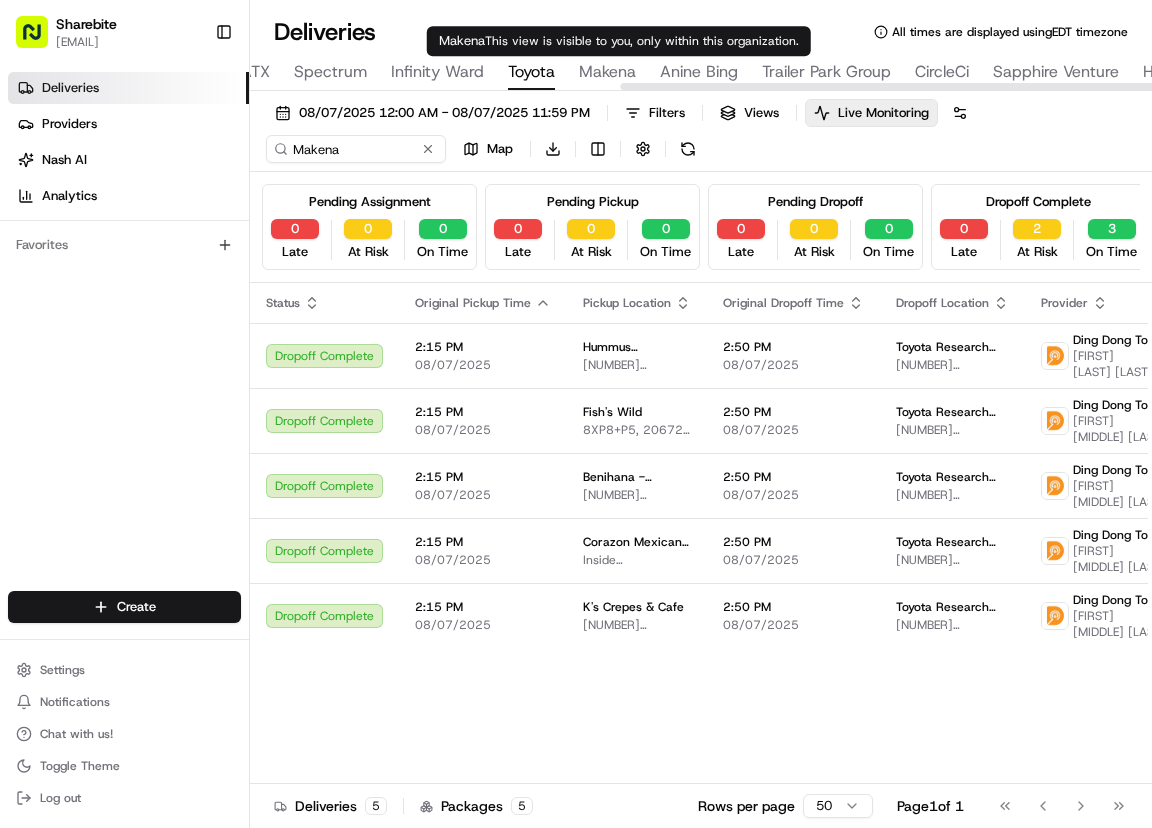 click on "Makena" at bounding box center [607, 72] 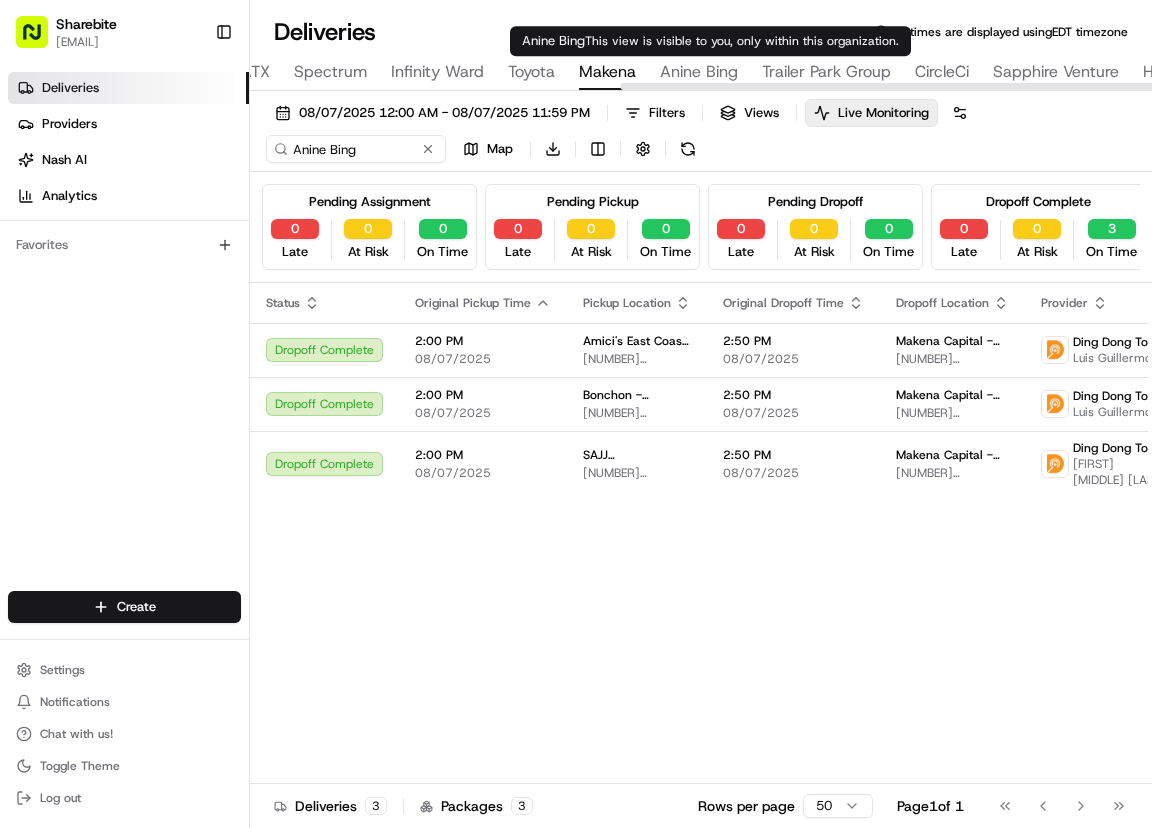 click on "Anine Bing" at bounding box center [699, 72] 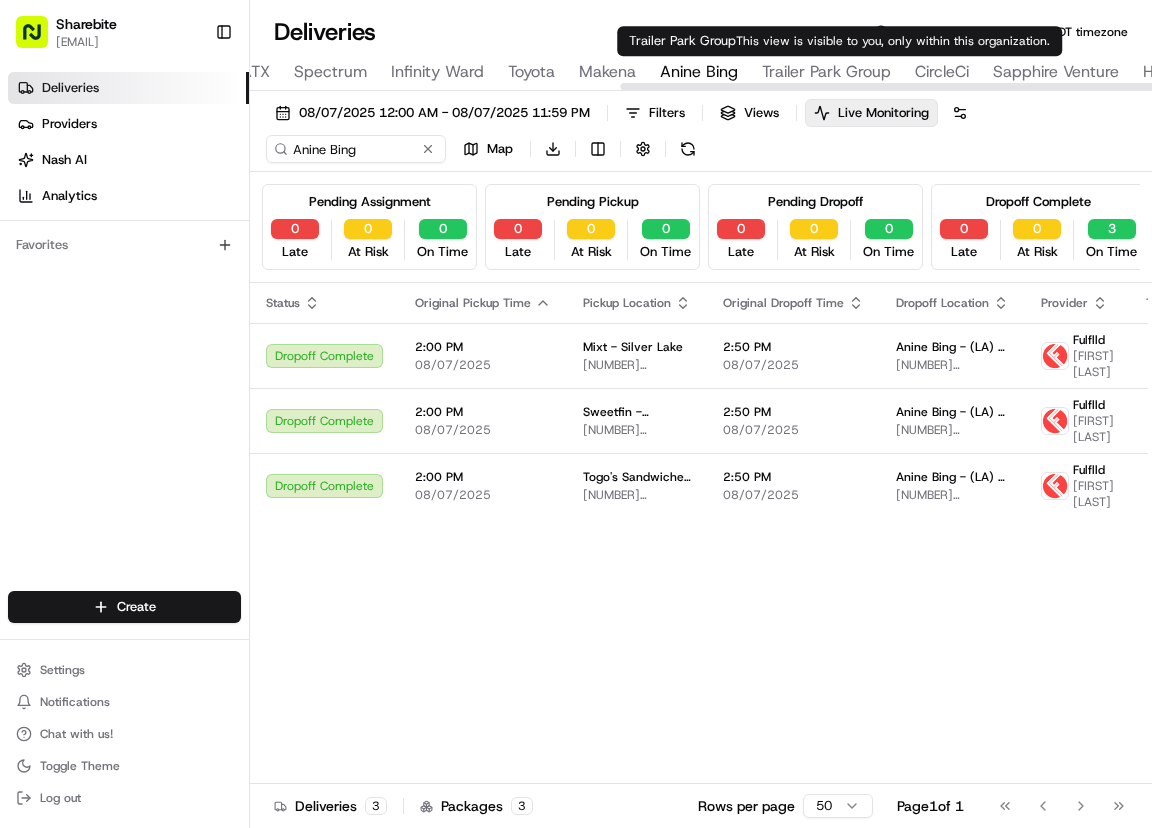 type on "Trailer Park Group" 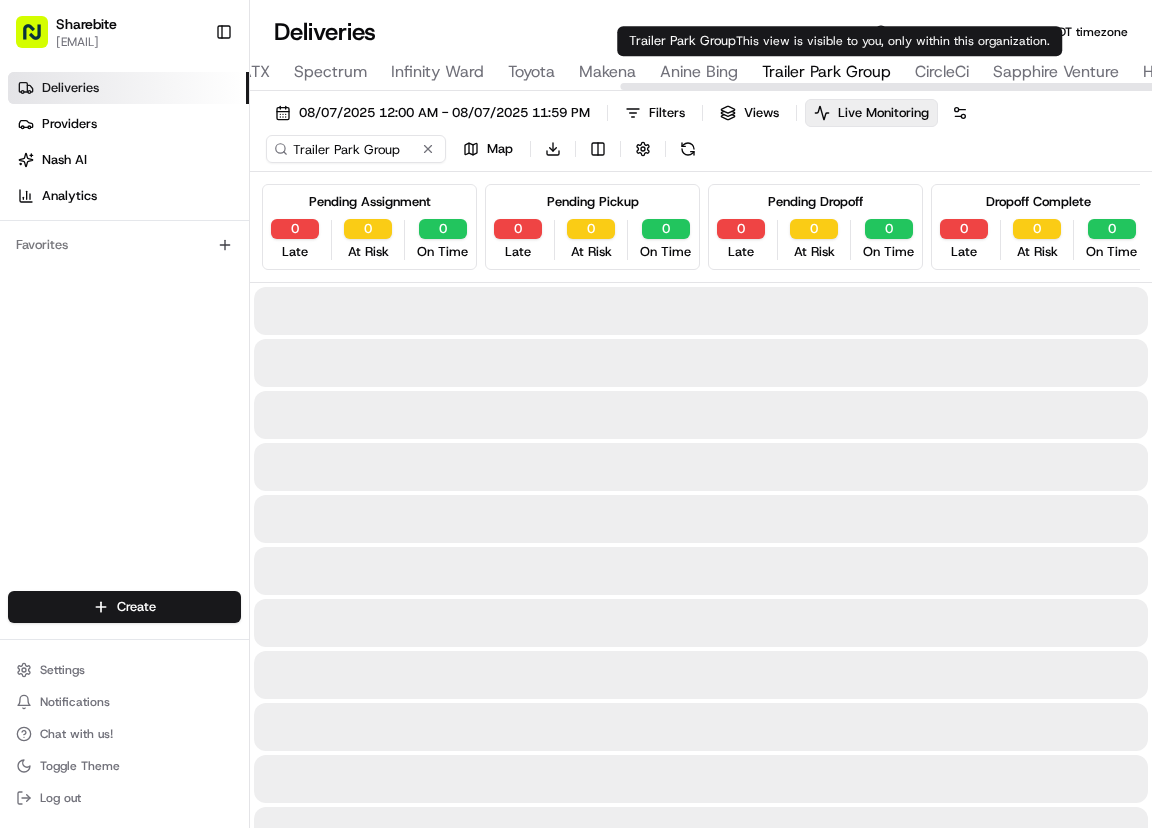click on "Trailer Park Group" at bounding box center (826, 72) 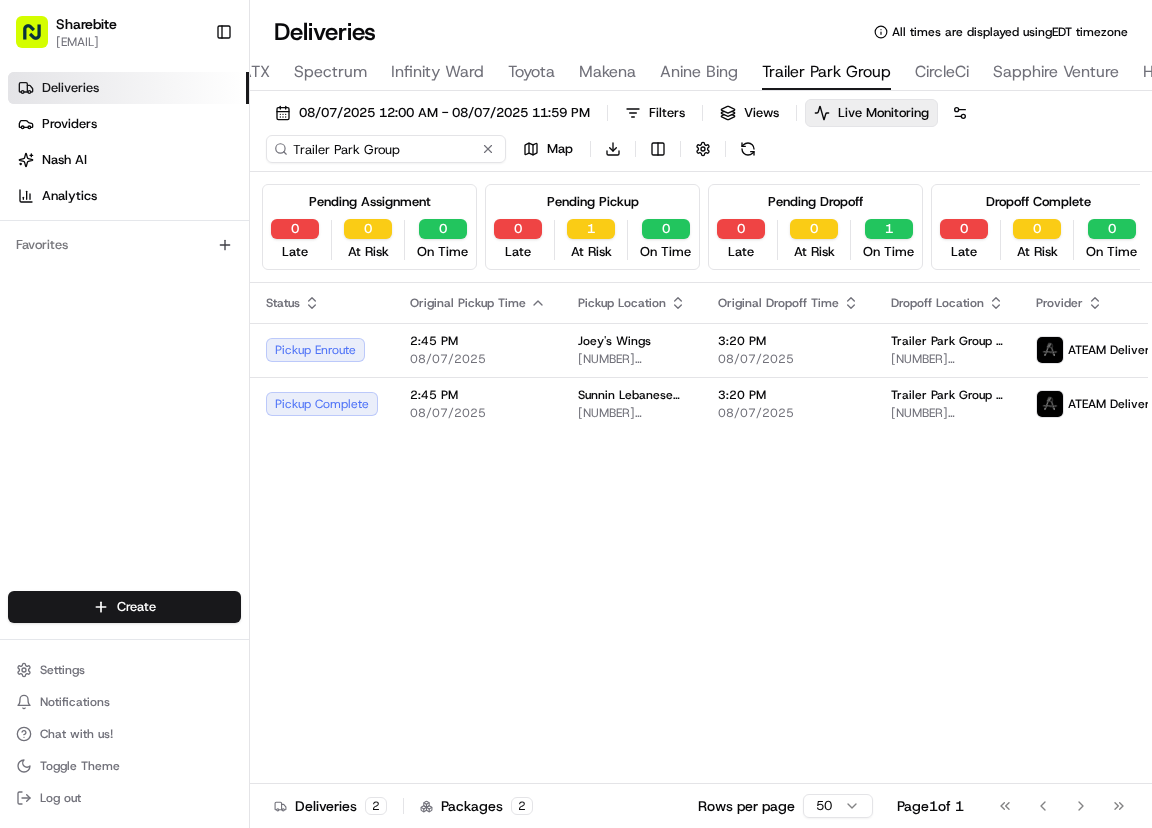 drag, startPoint x: 363, startPoint y: 148, endPoint x: 255, endPoint y: 139, distance: 108.37435 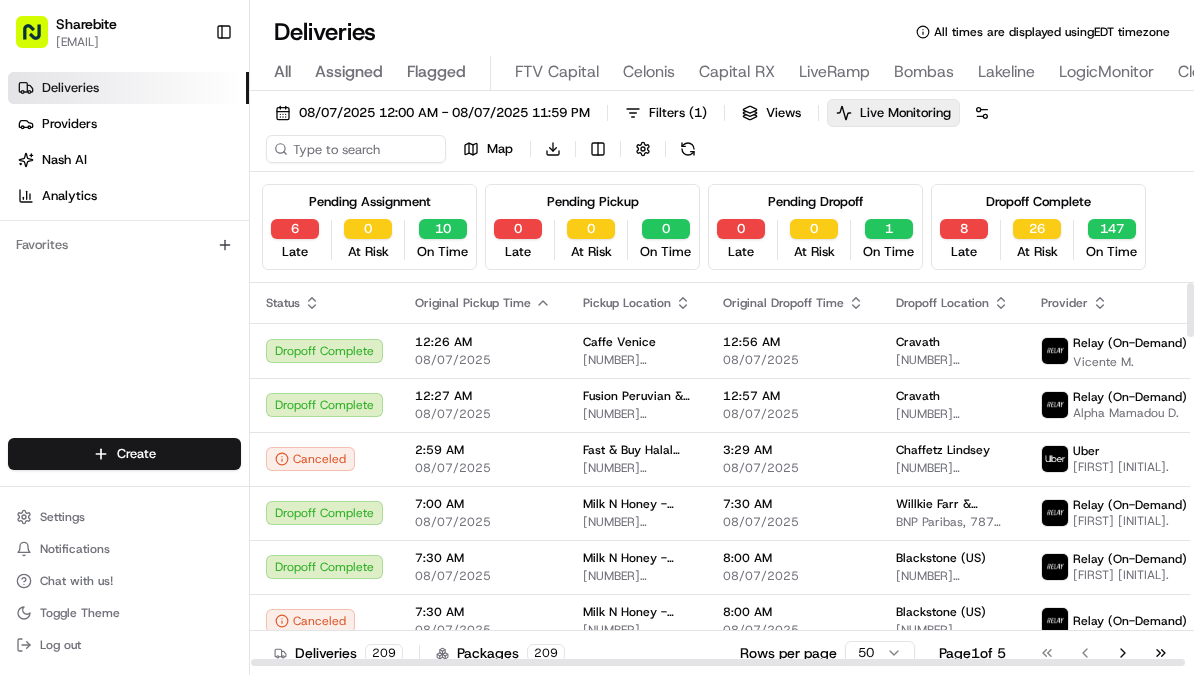 scroll, scrollTop: 0, scrollLeft: 0, axis: both 